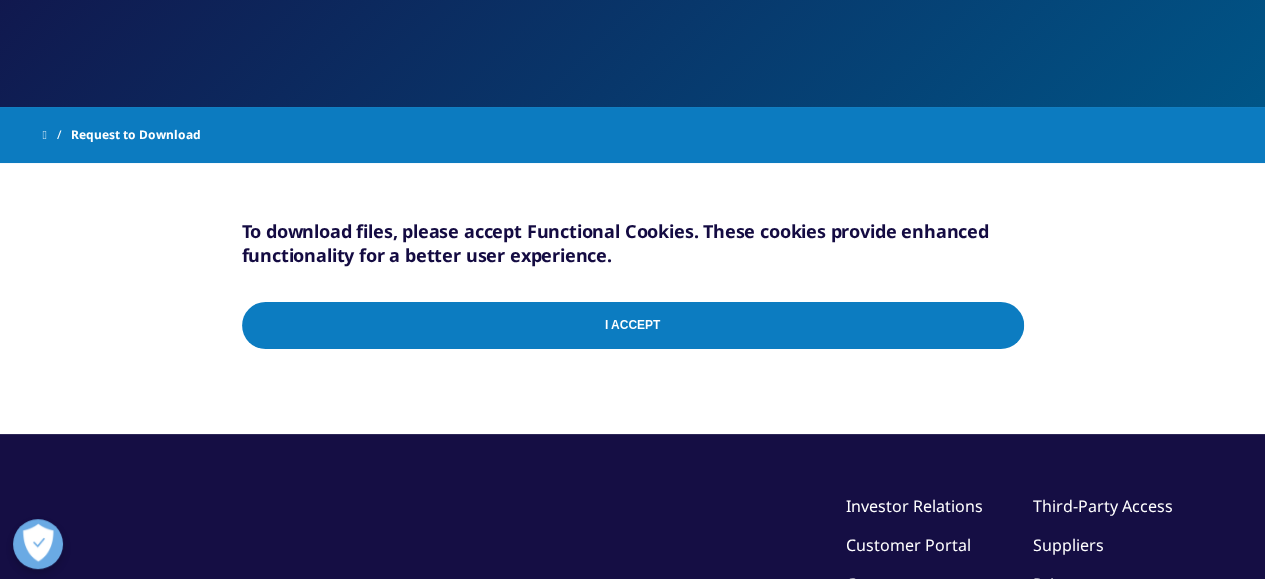 scroll, scrollTop: 0, scrollLeft: 0, axis: both 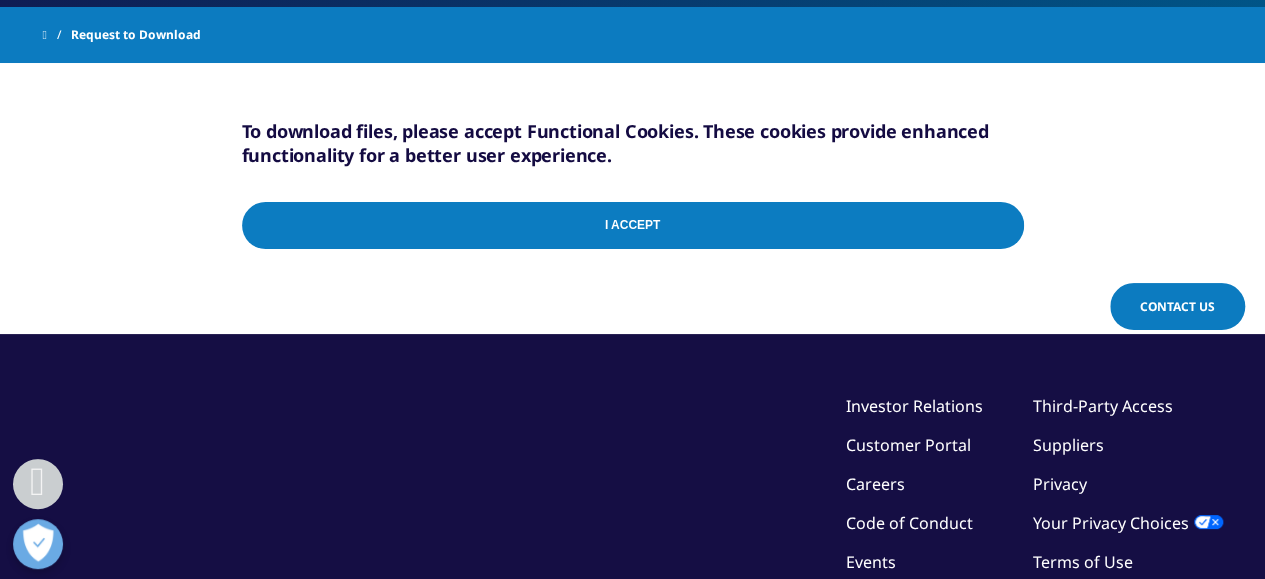 click on "I Accept" at bounding box center [633, 225] 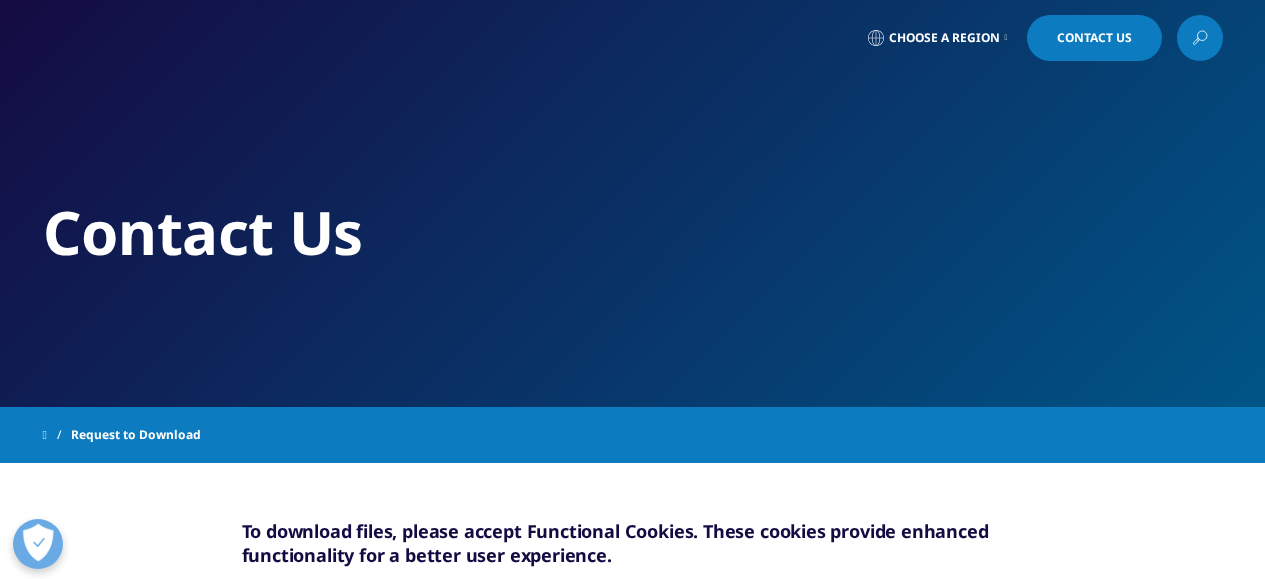 scroll, scrollTop: 400, scrollLeft: 0, axis: vertical 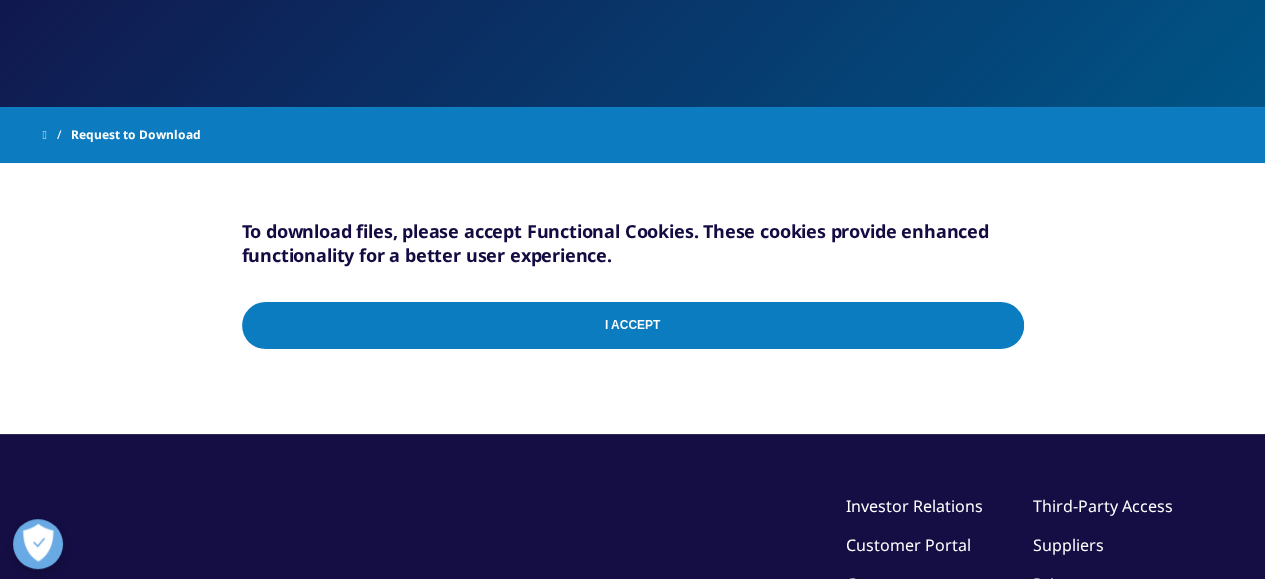 click on "I Accept" at bounding box center [633, 325] 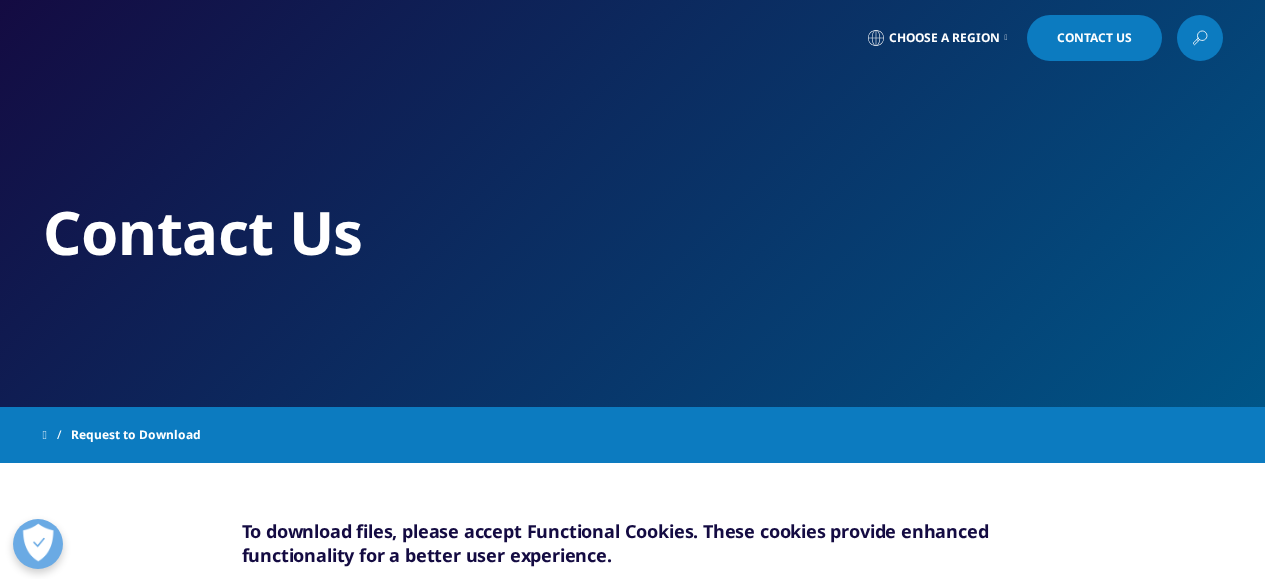 scroll, scrollTop: 300, scrollLeft: 0, axis: vertical 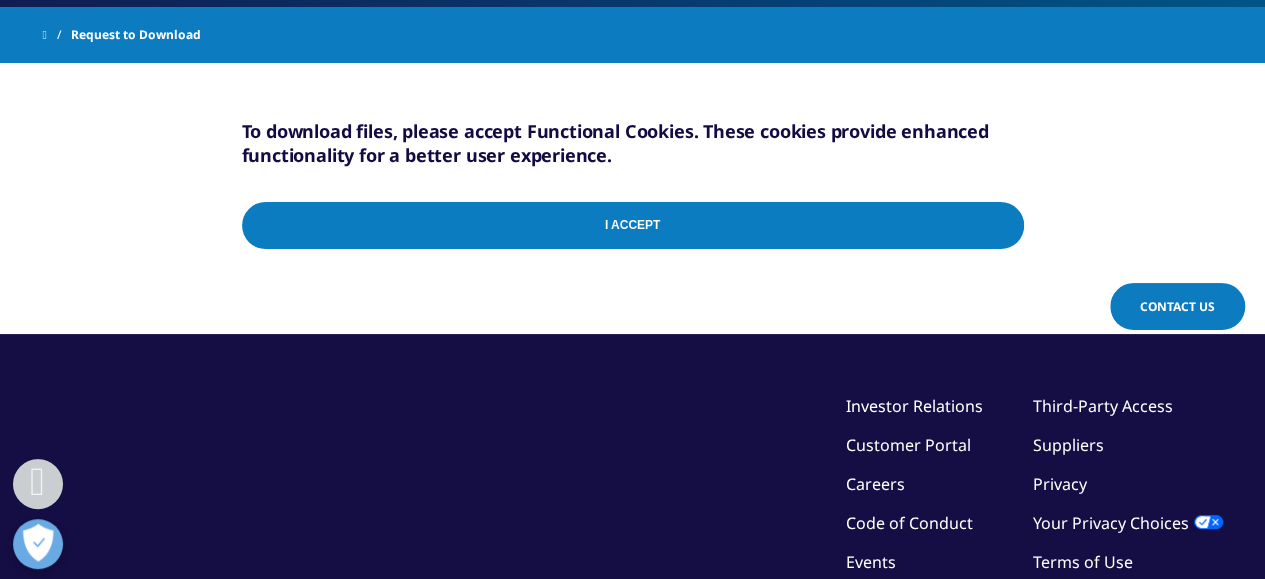 click on "I Accept" at bounding box center (633, 225) 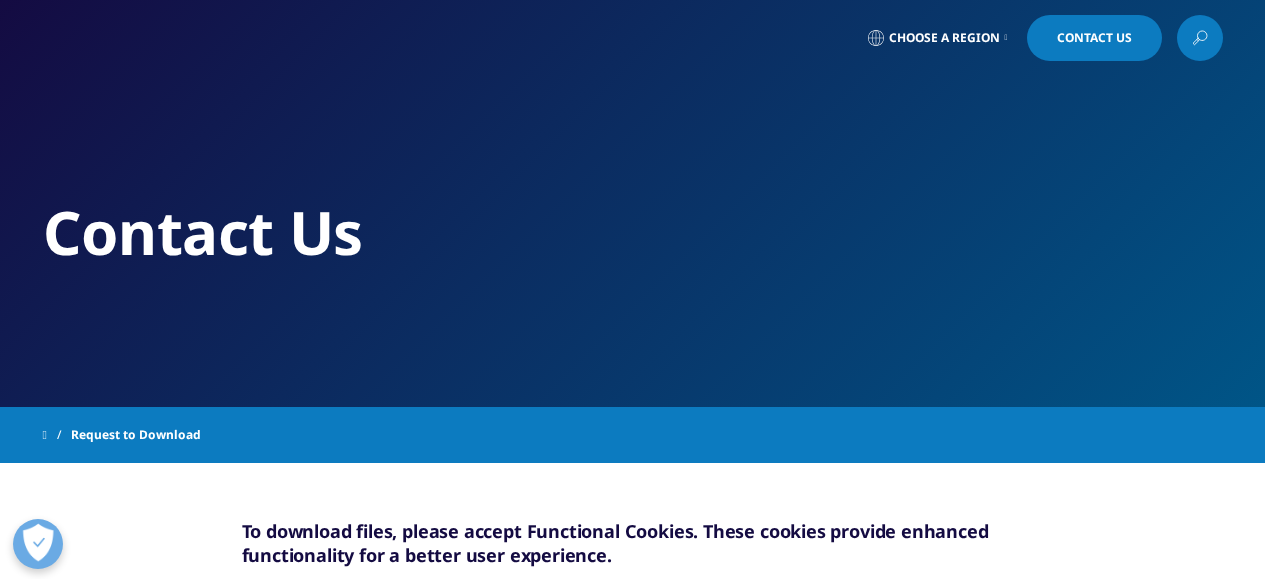 scroll, scrollTop: 400, scrollLeft: 0, axis: vertical 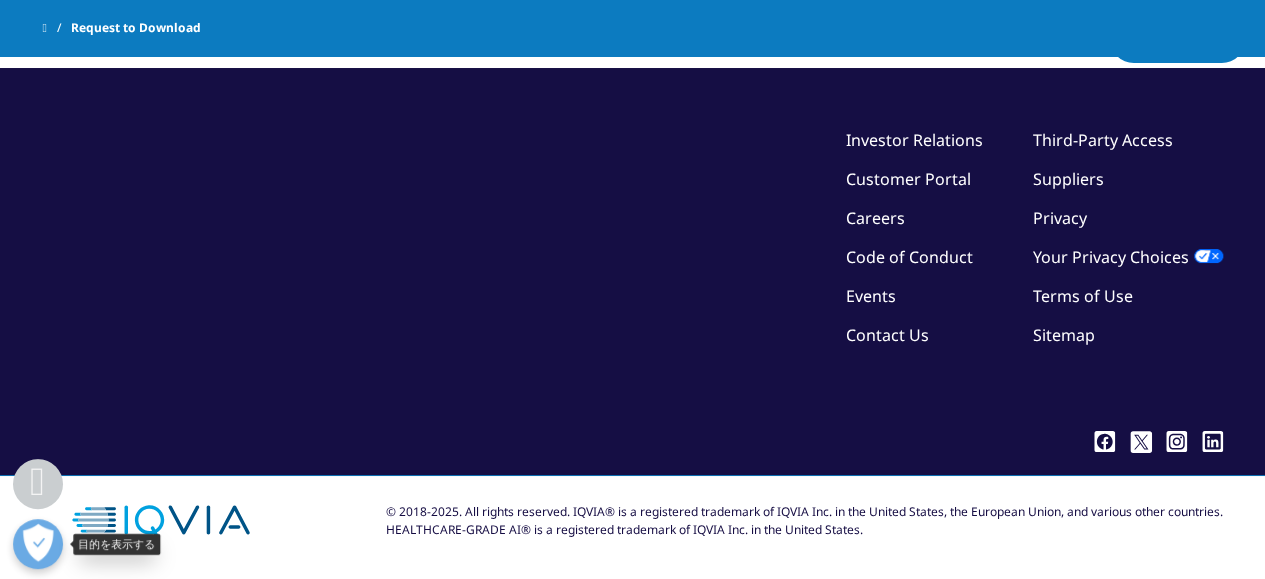 click at bounding box center [38, 544] 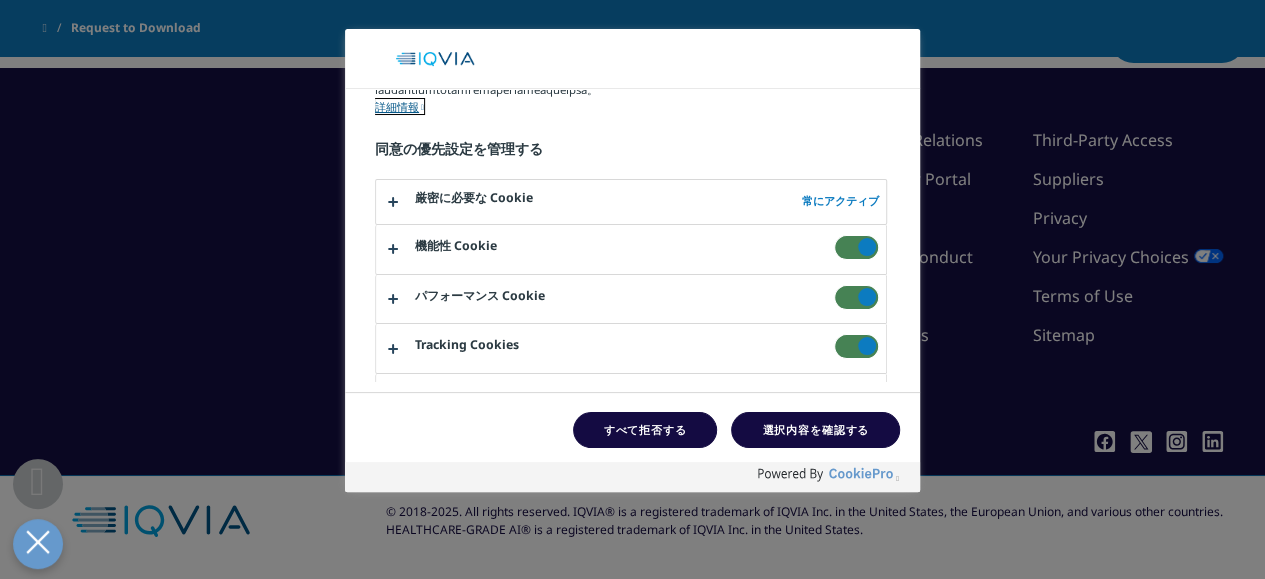 scroll, scrollTop: 235, scrollLeft: 0, axis: vertical 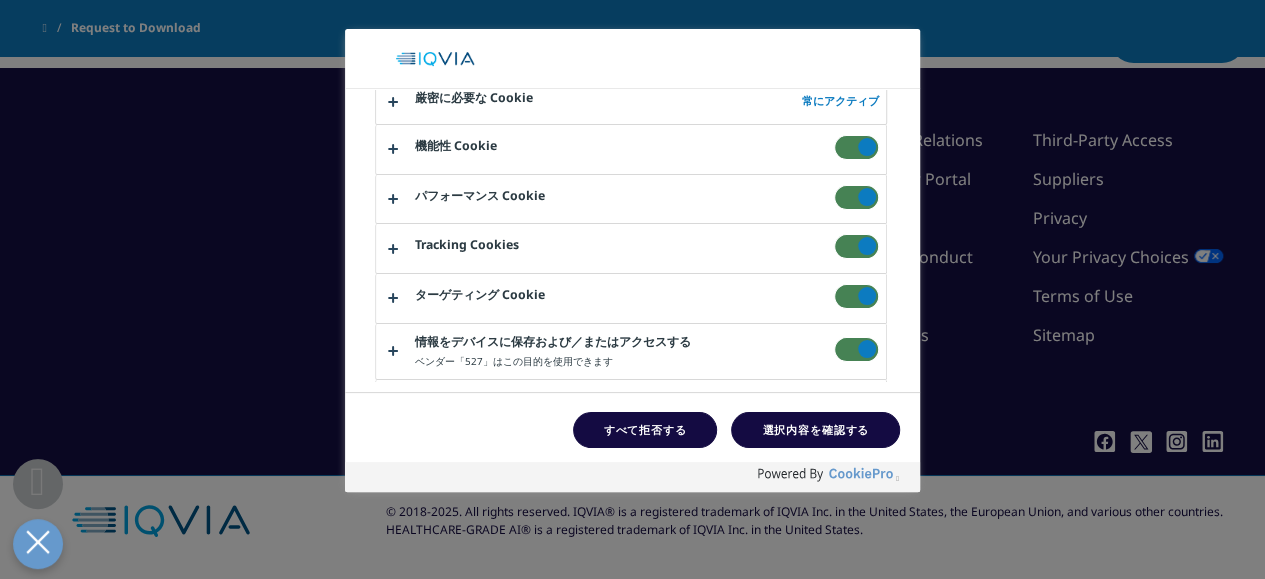 click at bounding box center [856, 197] 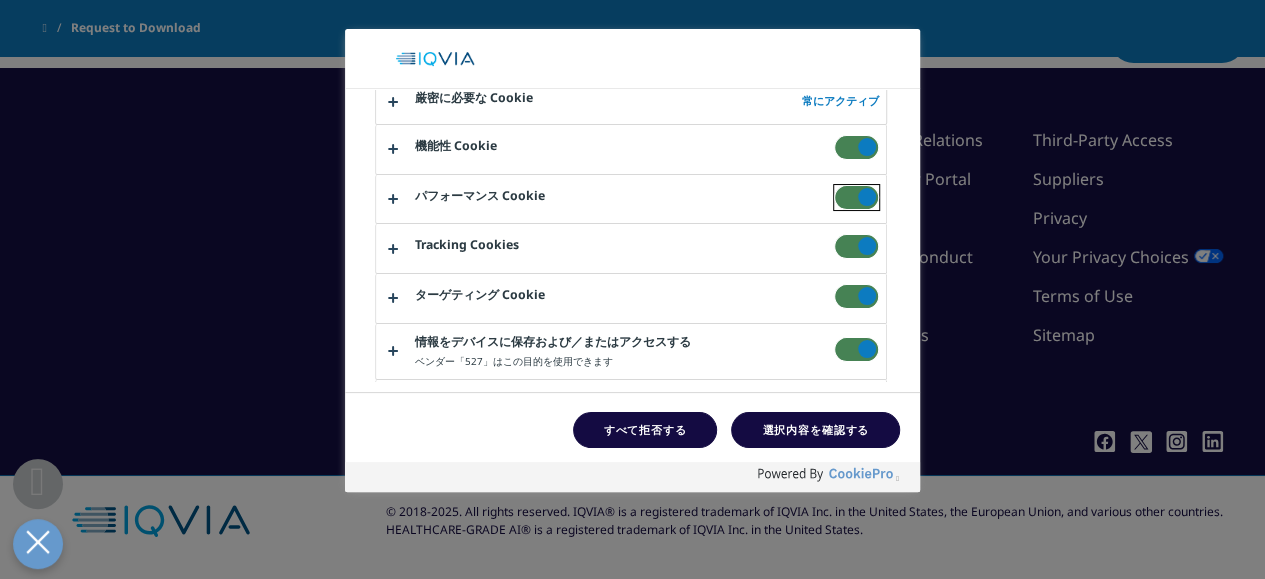 click on "パフォーマンス Cookie" at bounding box center (834, 185) 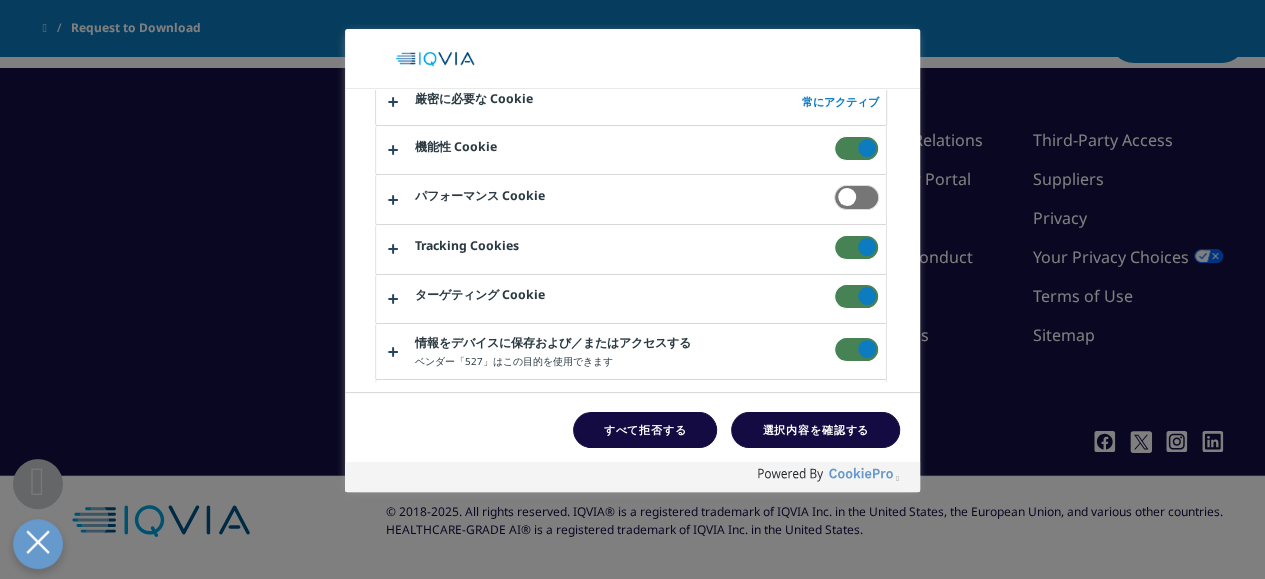 click at bounding box center (856, 247) 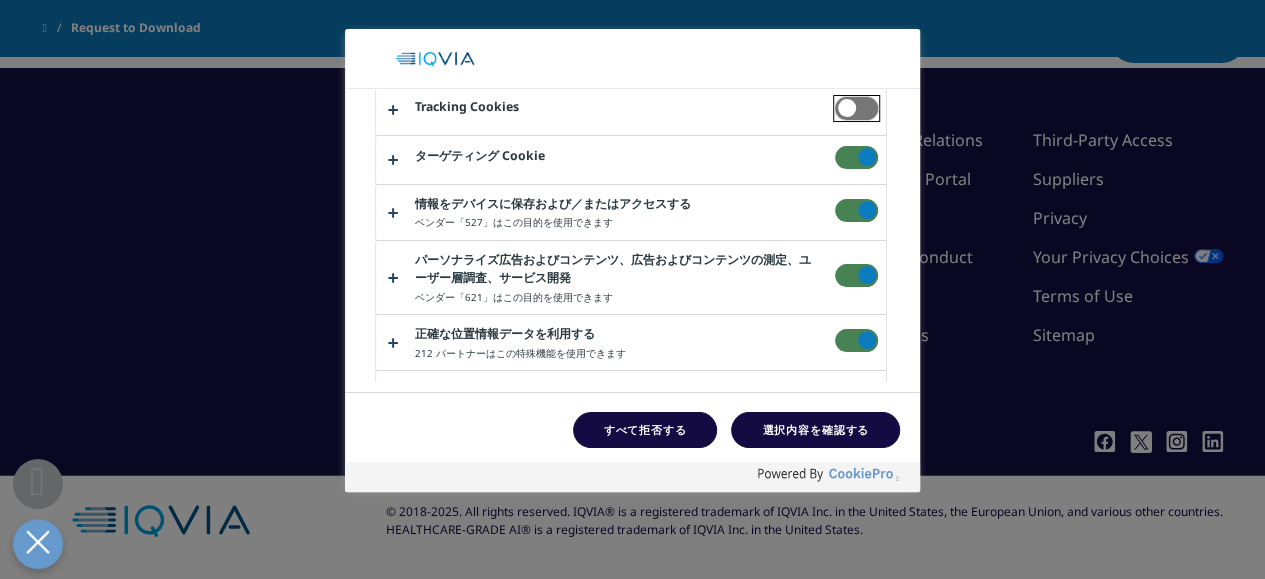 scroll, scrollTop: 508, scrollLeft: 0, axis: vertical 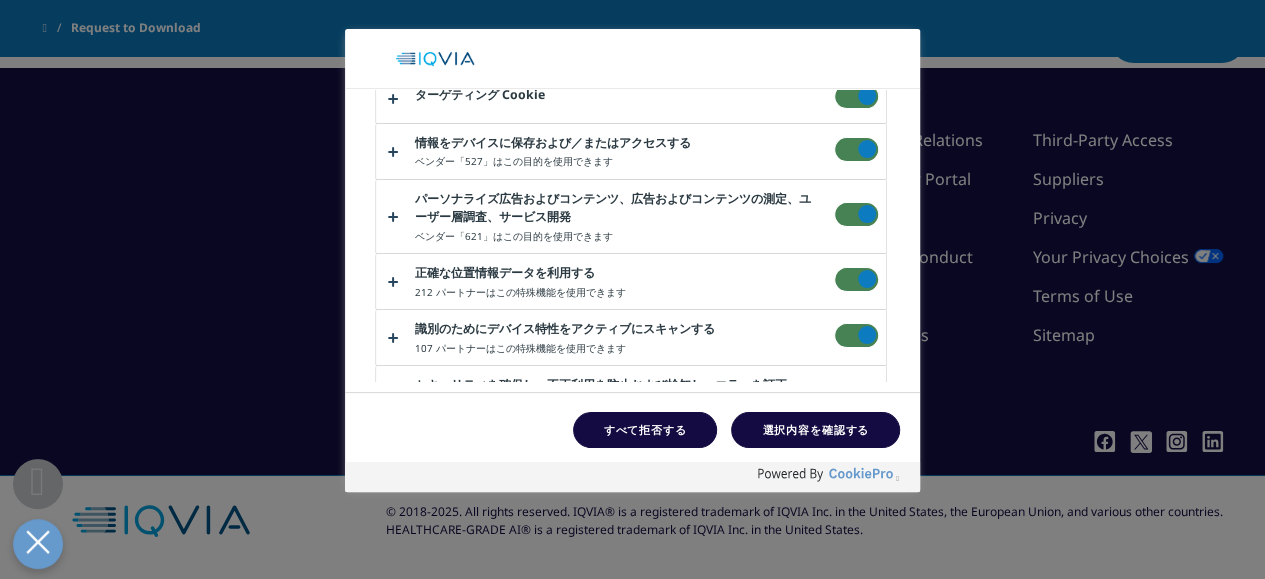 click at bounding box center (856, 149) 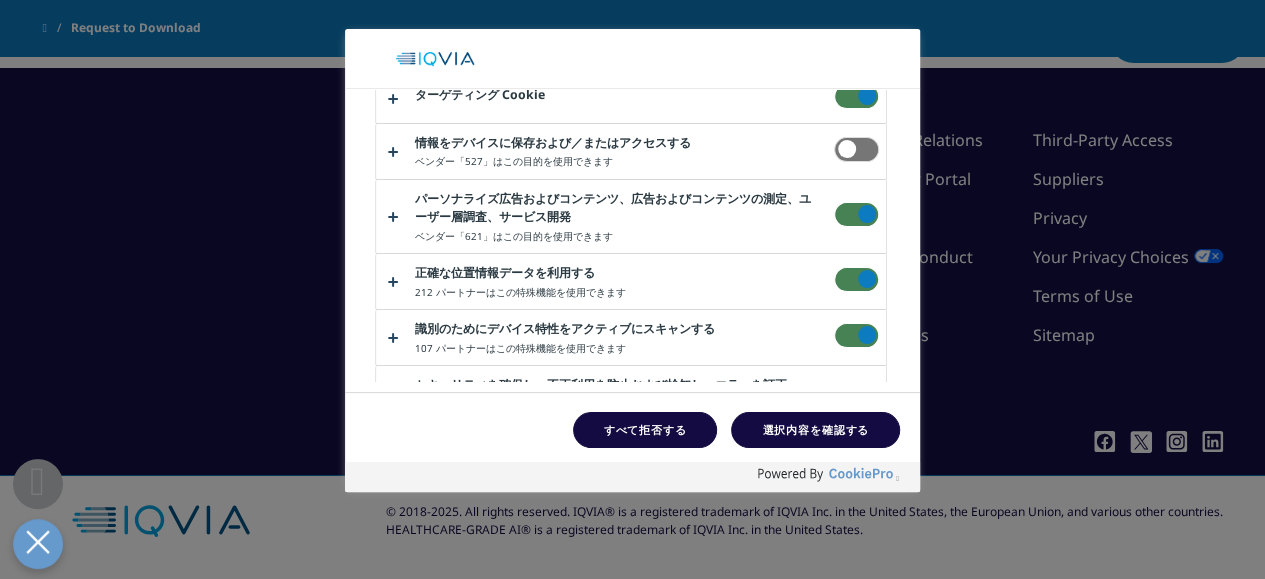 click at bounding box center [856, 96] 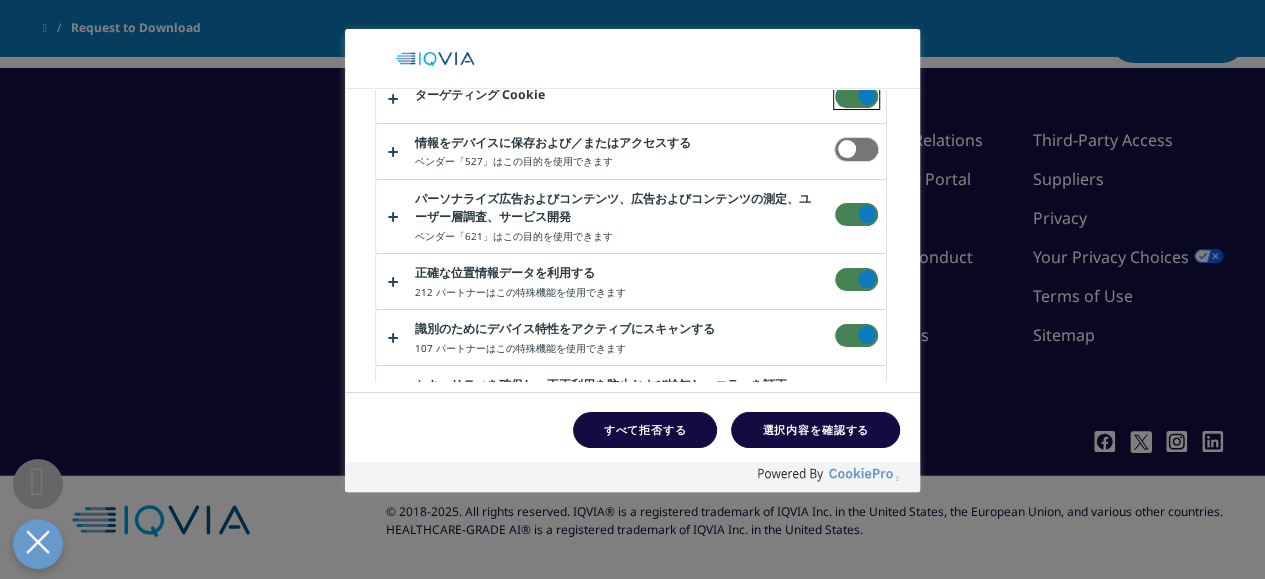 click on "ターゲティング Cookie" at bounding box center [834, 84] 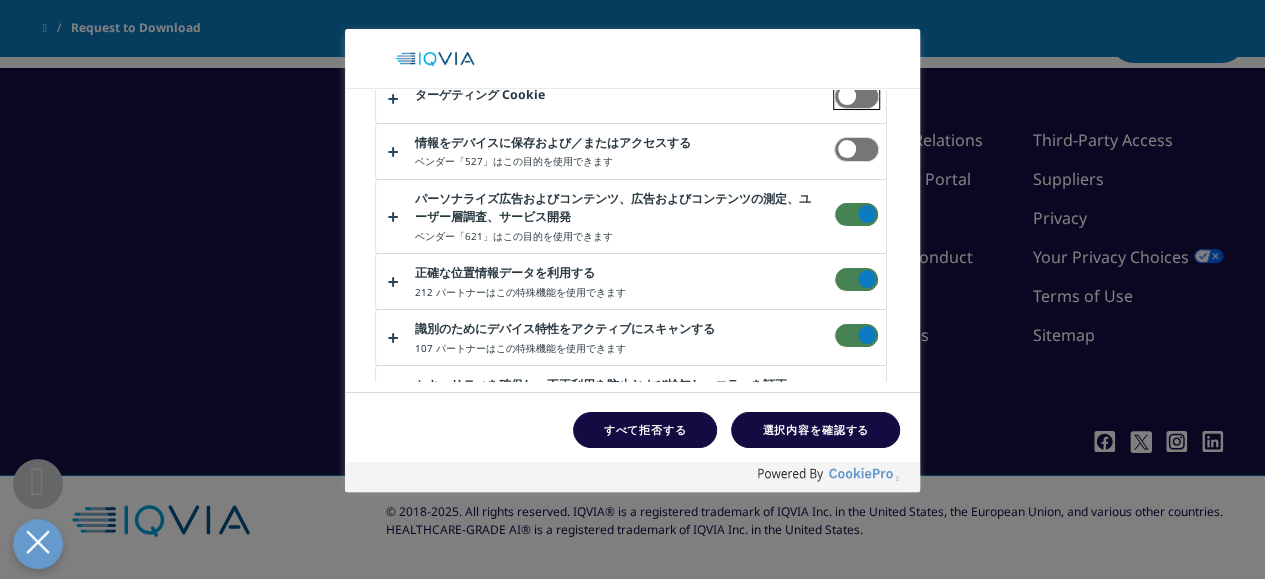 scroll, scrollTop: 608, scrollLeft: 0, axis: vertical 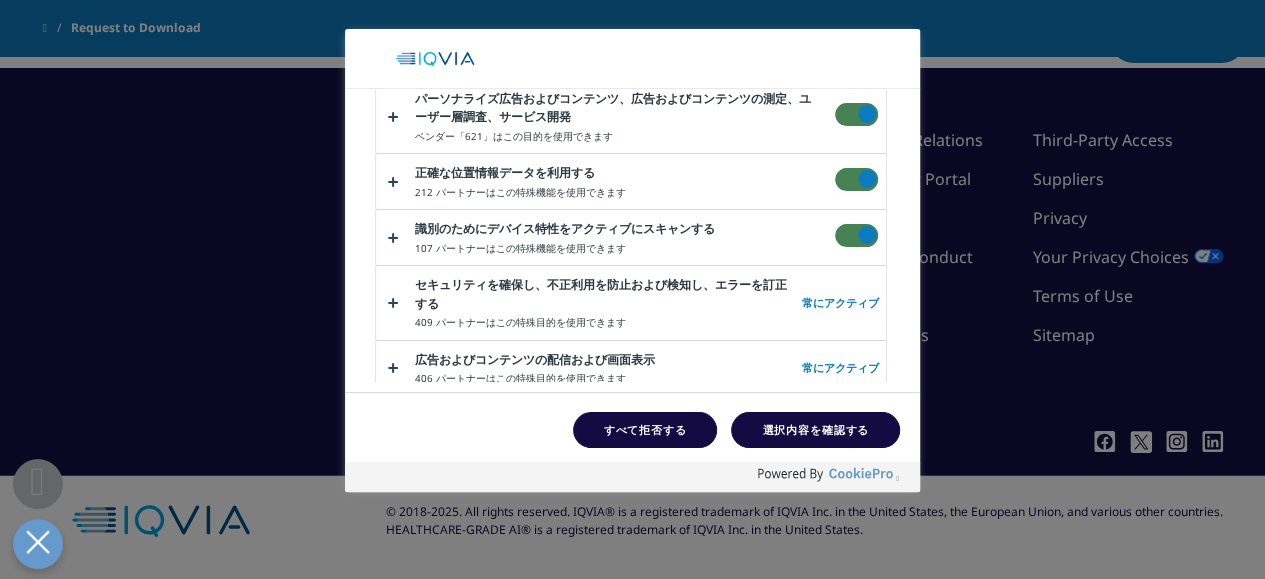 click at bounding box center [856, 114] 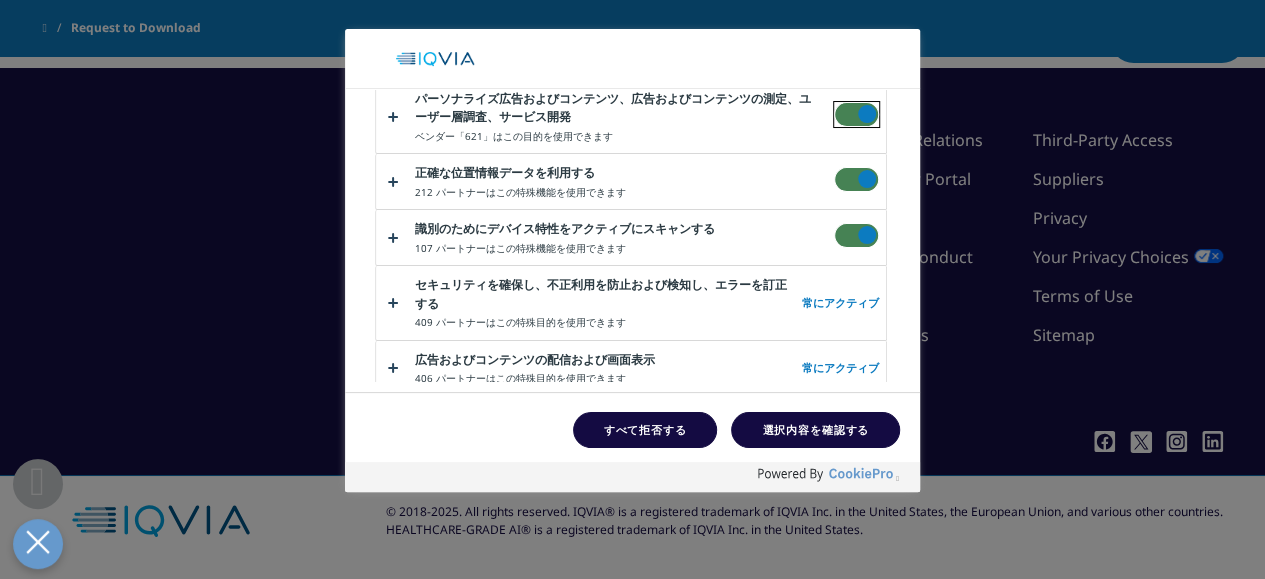 click on "パーソナライズ広告およびコンテンツ、広告およびコンテンツの測定、ユーザー層調査、サービス開発" at bounding box center (834, 102) 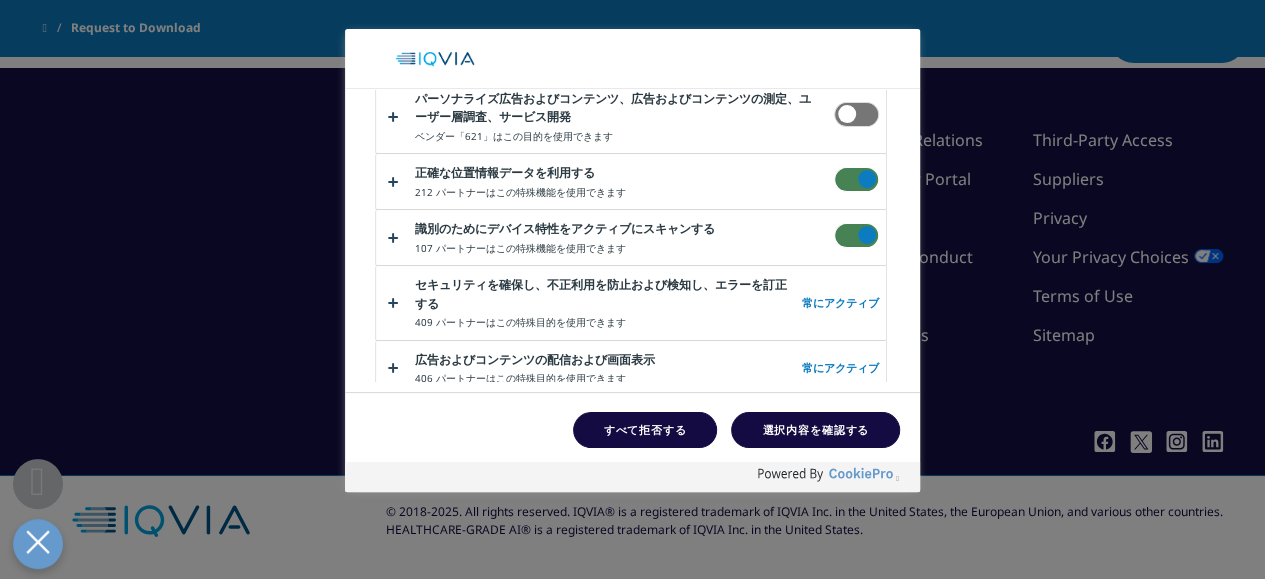 click at bounding box center [856, 179] 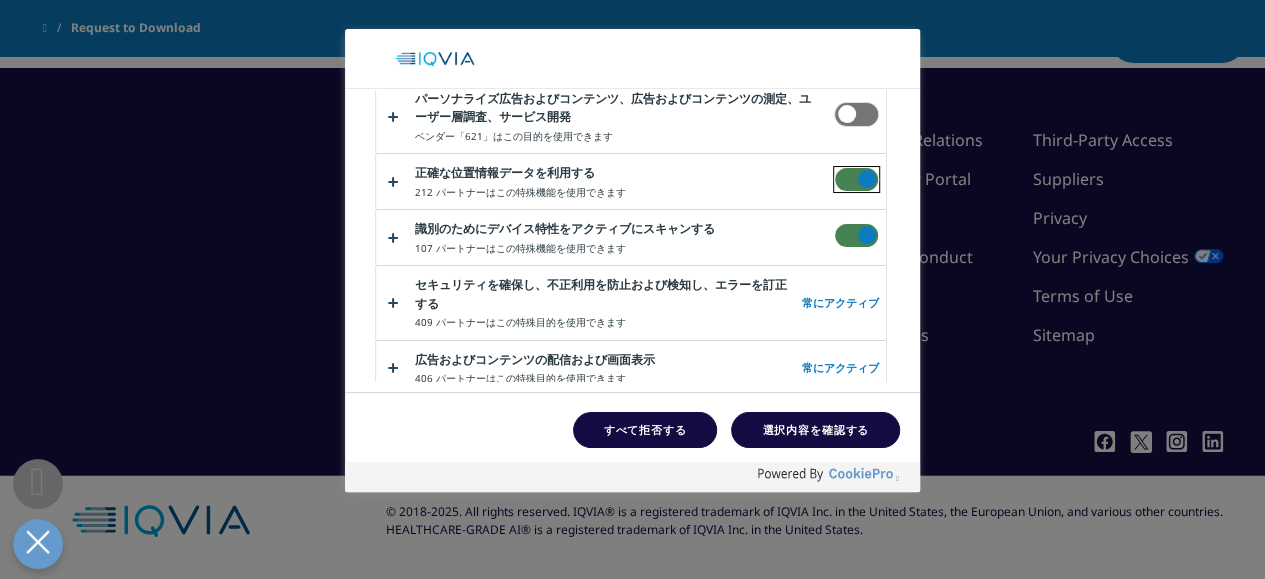 click on "正確な位置情報データを利用する" at bounding box center (834, 167) 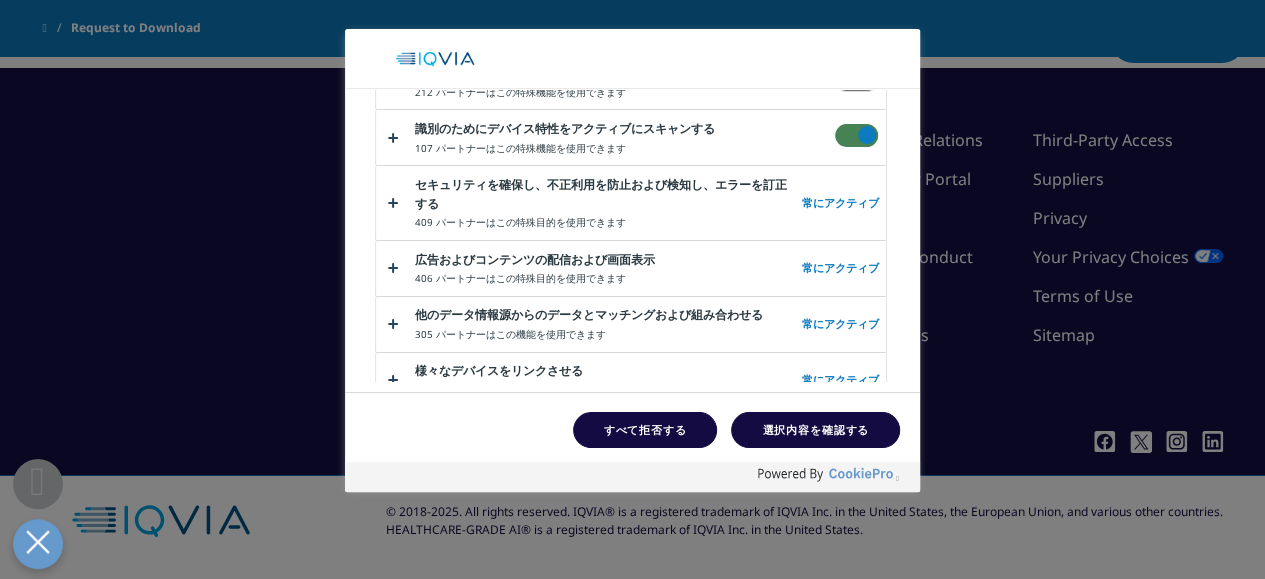 click at bounding box center (856, 135) 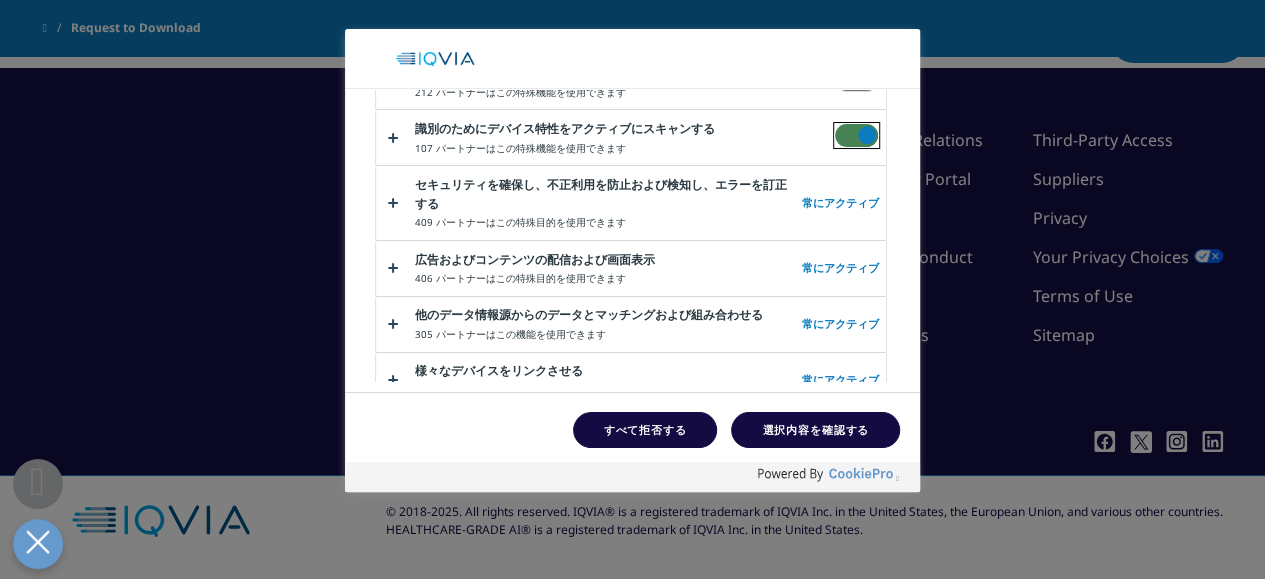 click on "識別のためにデバイス特性をアクティブにスキャンする" at bounding box center (834, 123) 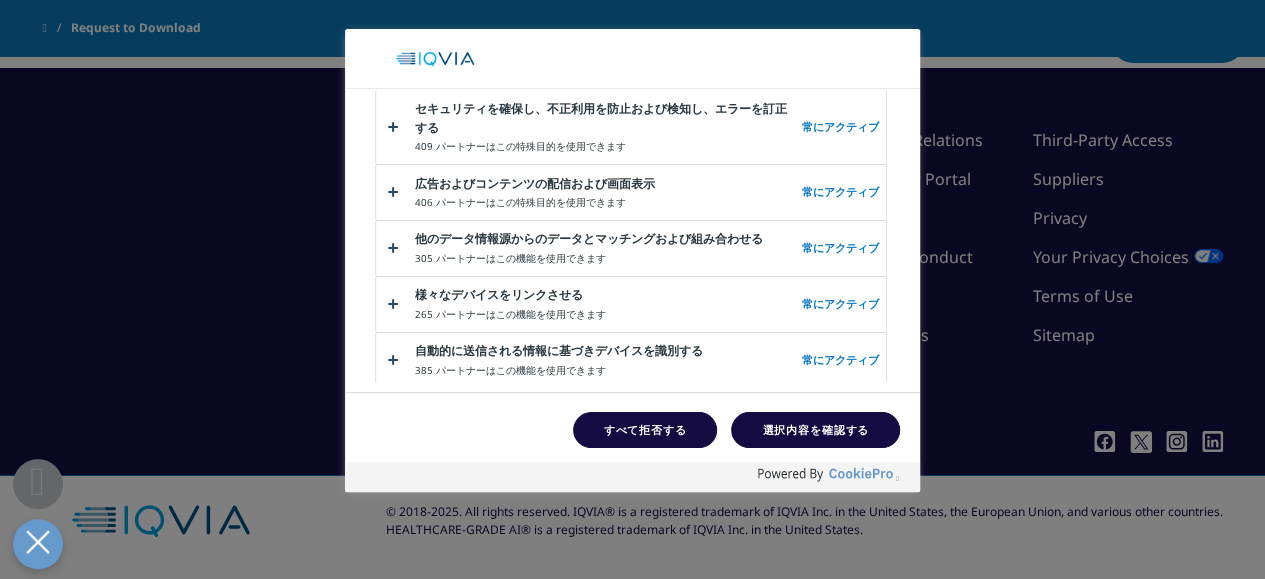 scroll, scrollTop: 908, scrollLeft: 0, axis: vertical 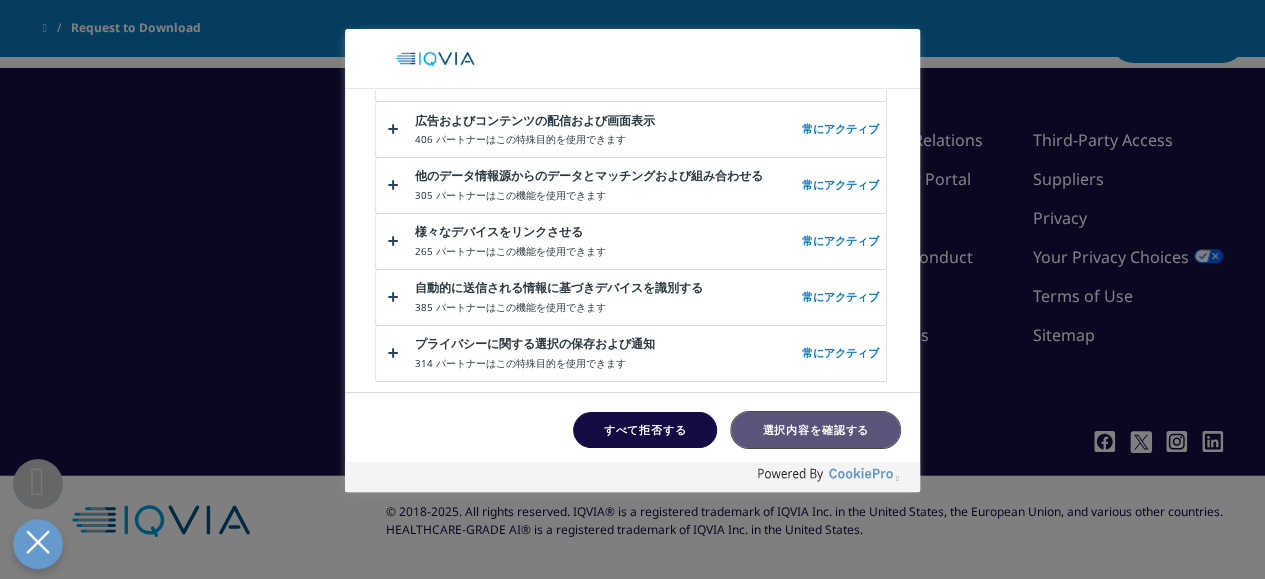 click on "選択内容を確認する" at bounding box center (815, 430) 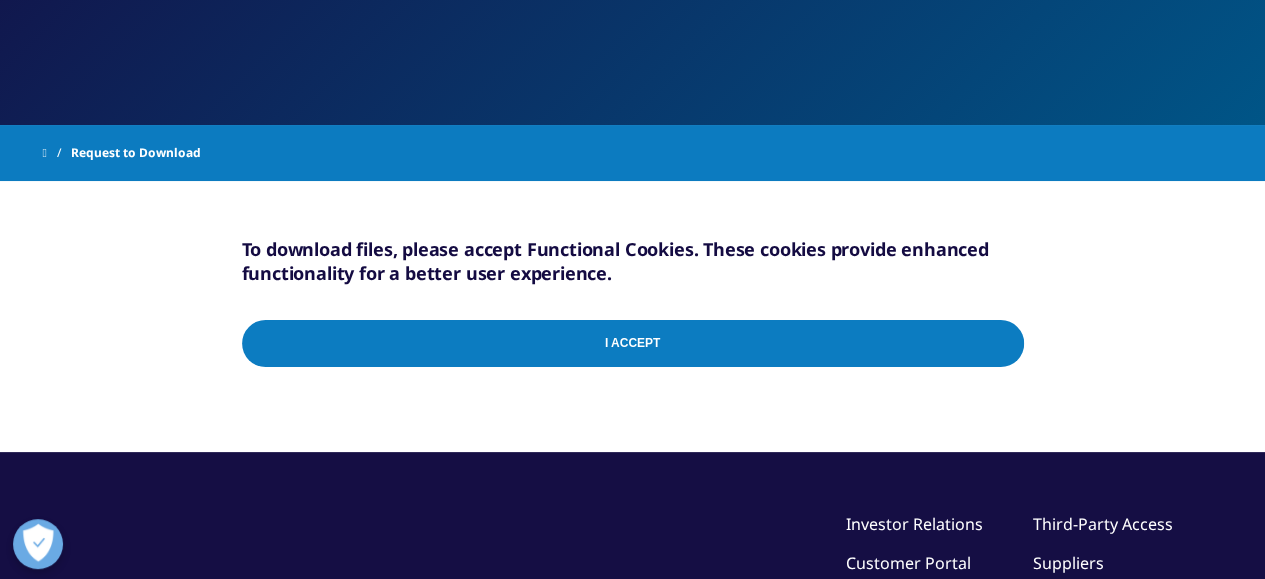 scroll, scrollTop: 300, scrollLeft: 0, axis: vertical 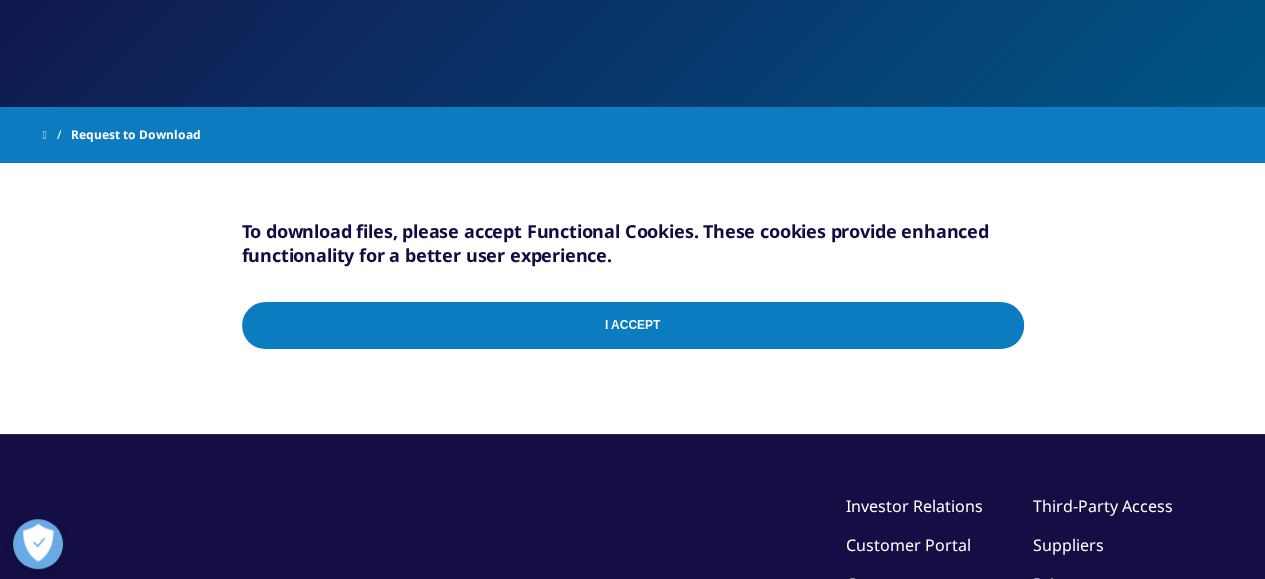 click on "I Accept" at bounding box center (633, 325) 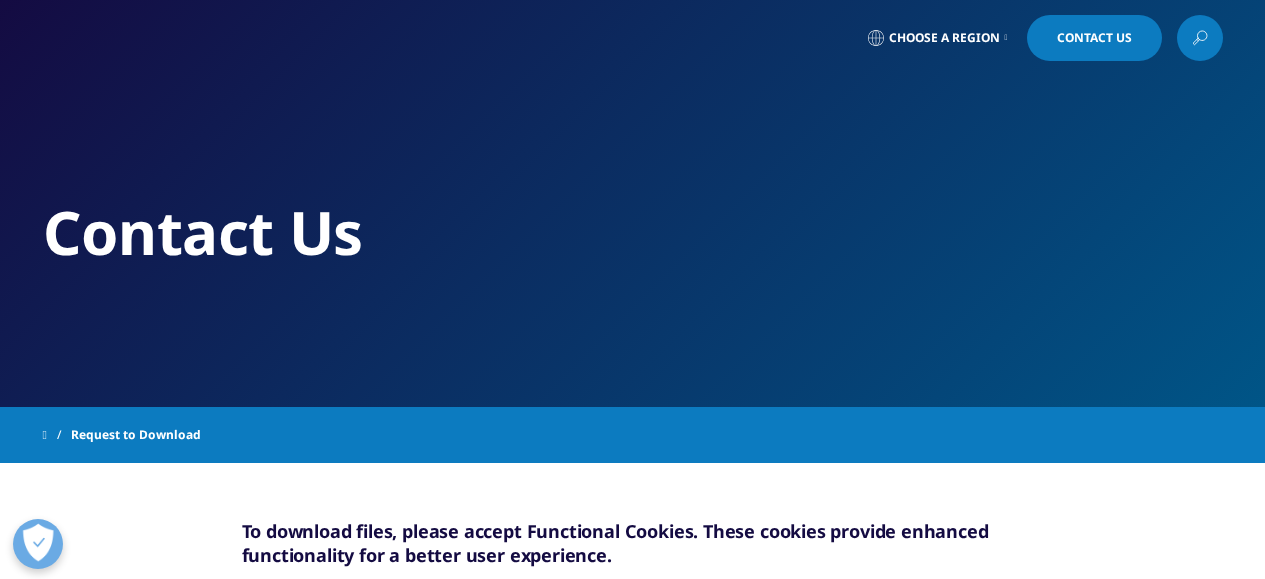 scroll, scrollTop: 0, scrollLeft: 0, axis: both 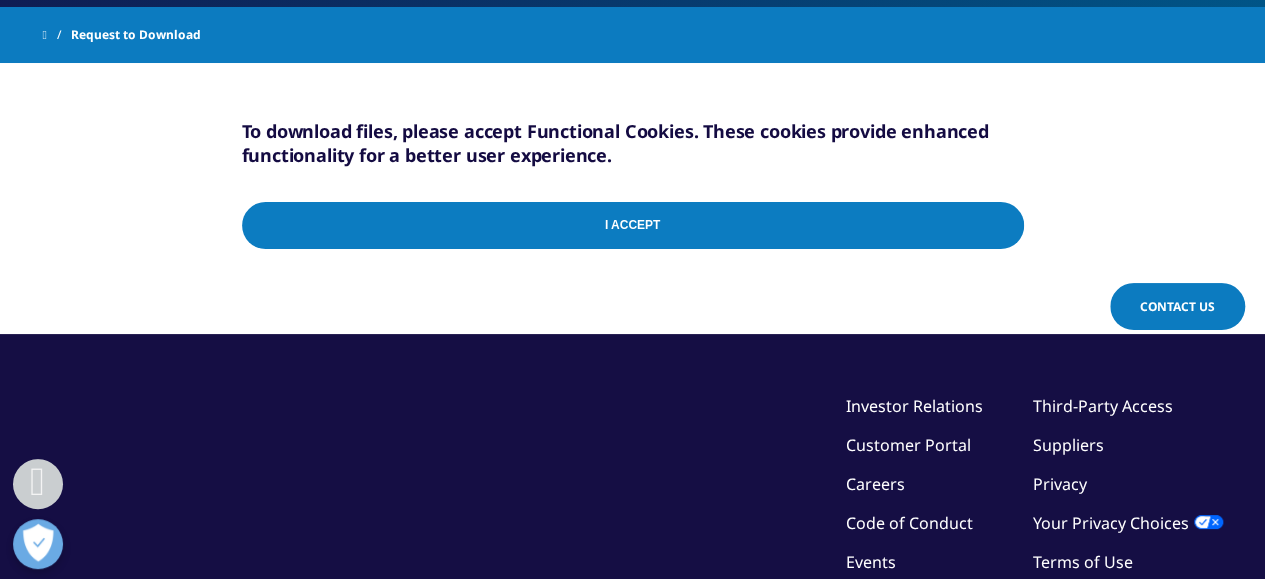 click on "I Accept" at bounding box center [633, 225] 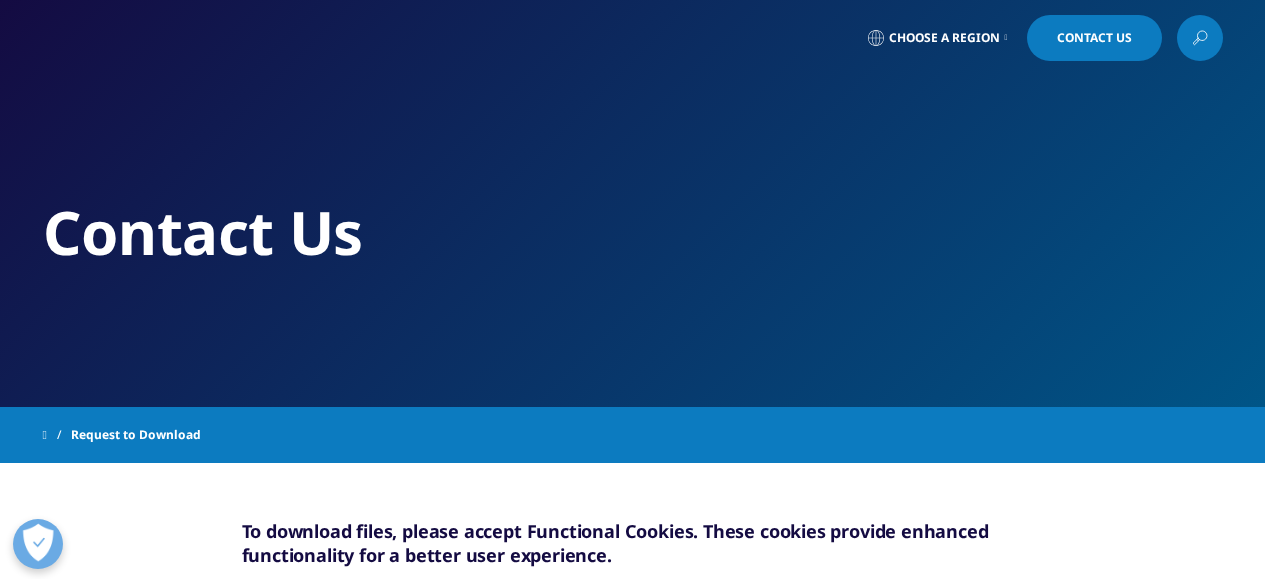scroll, scrollTop: 400, scrollLeft: 0, axis: vertical 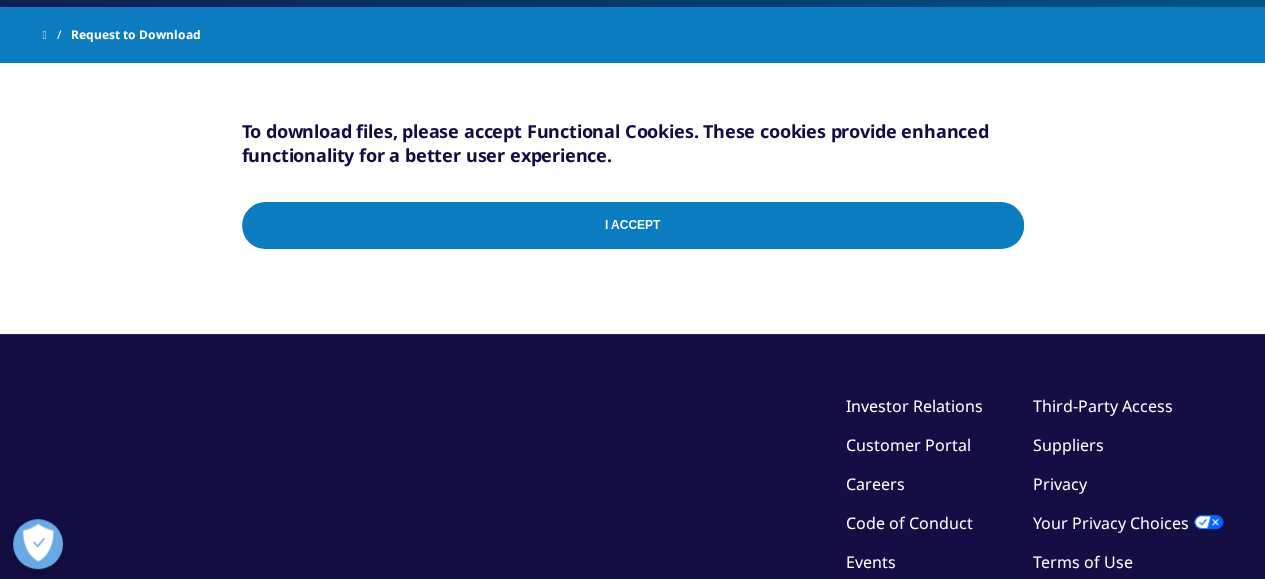 drag, startPoint x: 0, startPoint y: 0, endPoint x: 604, endPoint y: 227, distance: 645.248 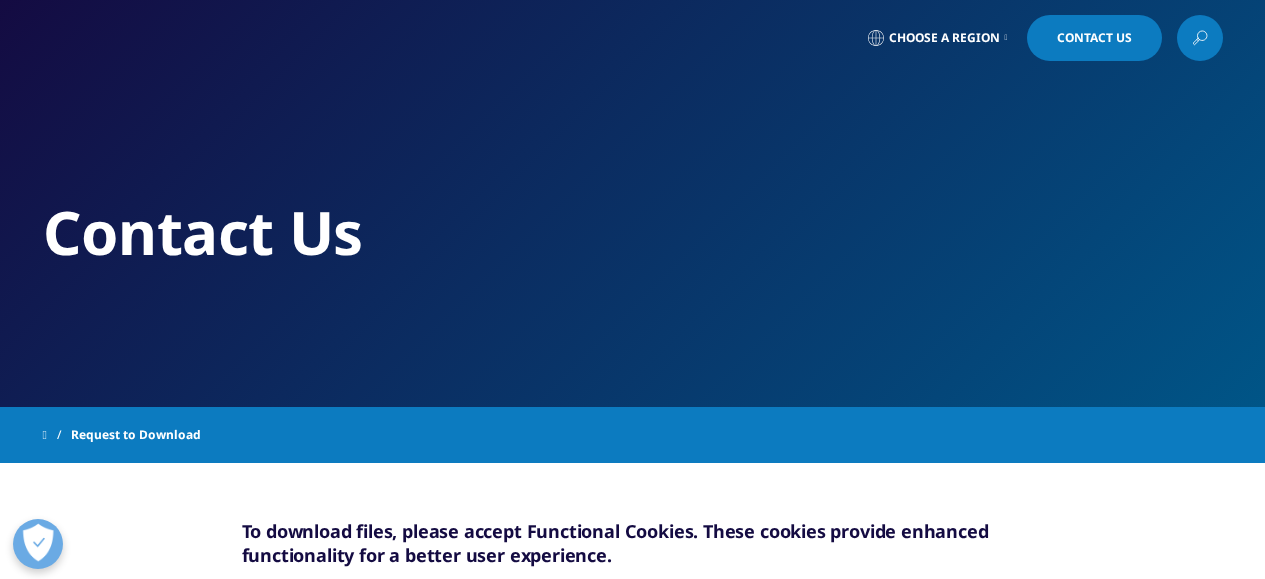 scroll, scrollTop: 400, scrollLeft: 0, axis: vertical 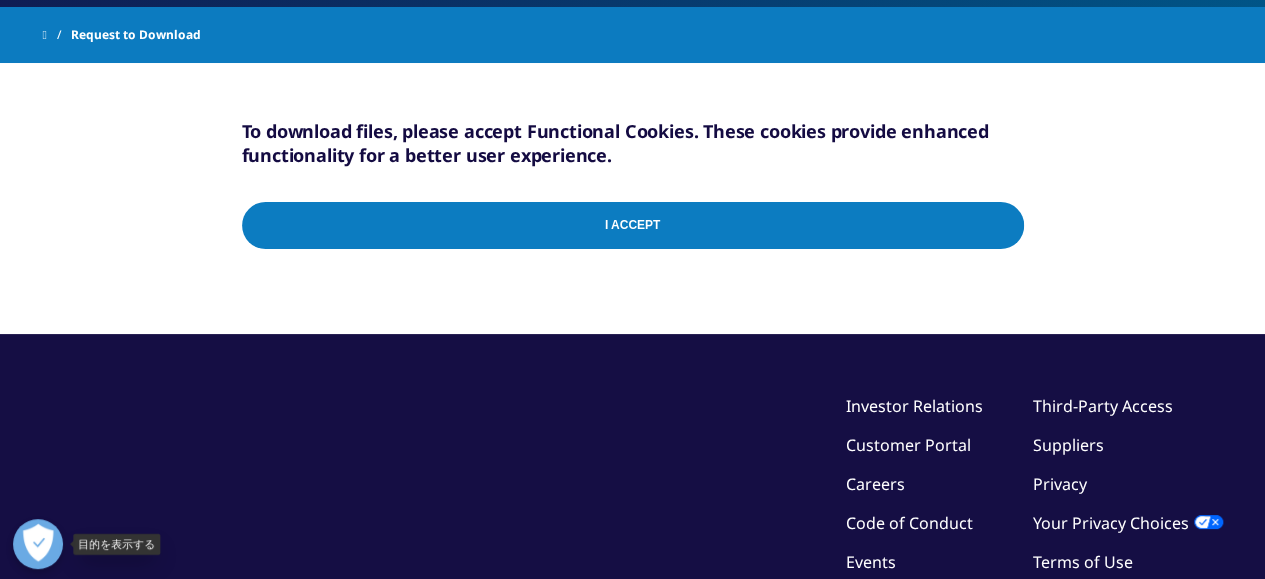 drag, startPoint x: 0, startPoint y: 0, endPoint x: 50, endPoint y: 541, distance: 543.3056 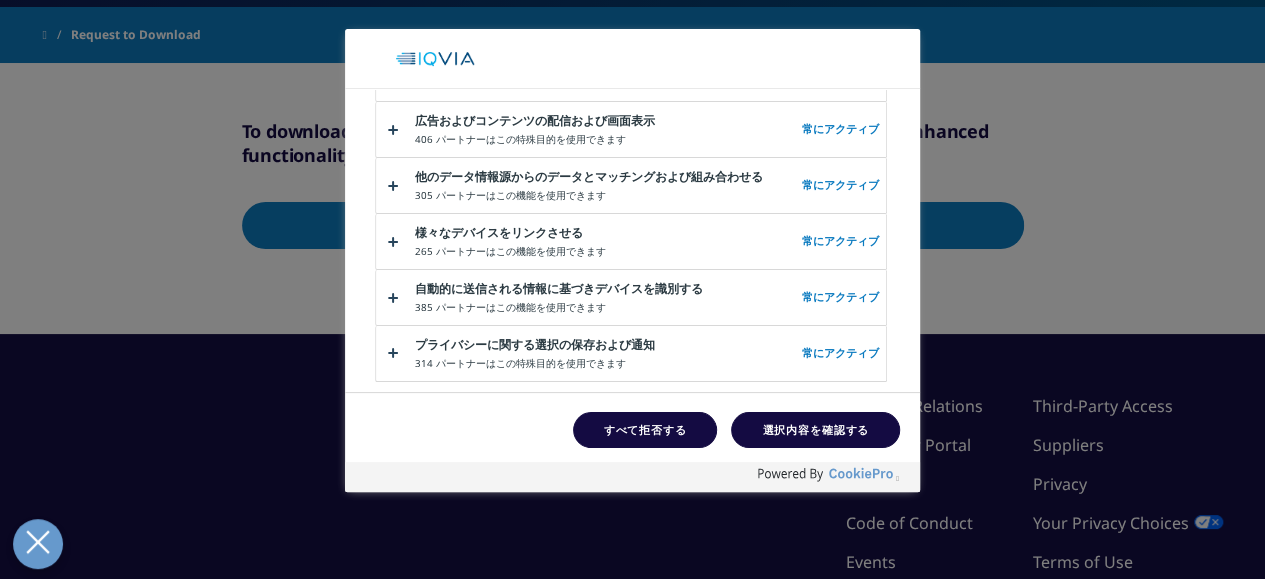 scroll, scrollTop: 835, scrollLeft: 0, axis: vertical 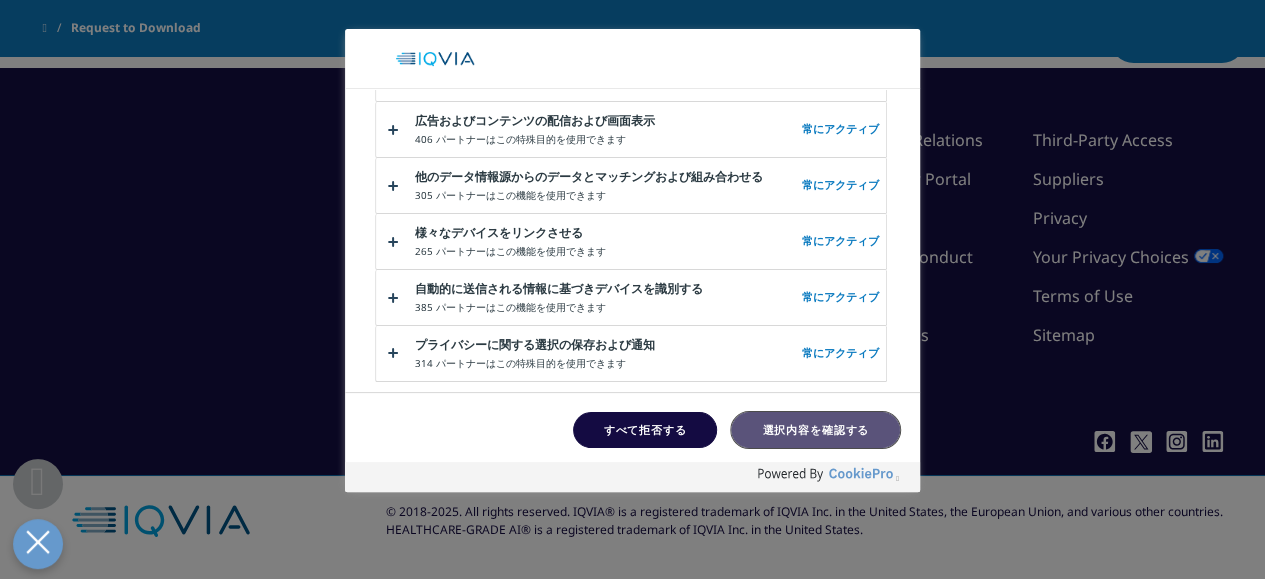 click on "選択内容を確認する" at bounding box center [815, 430] 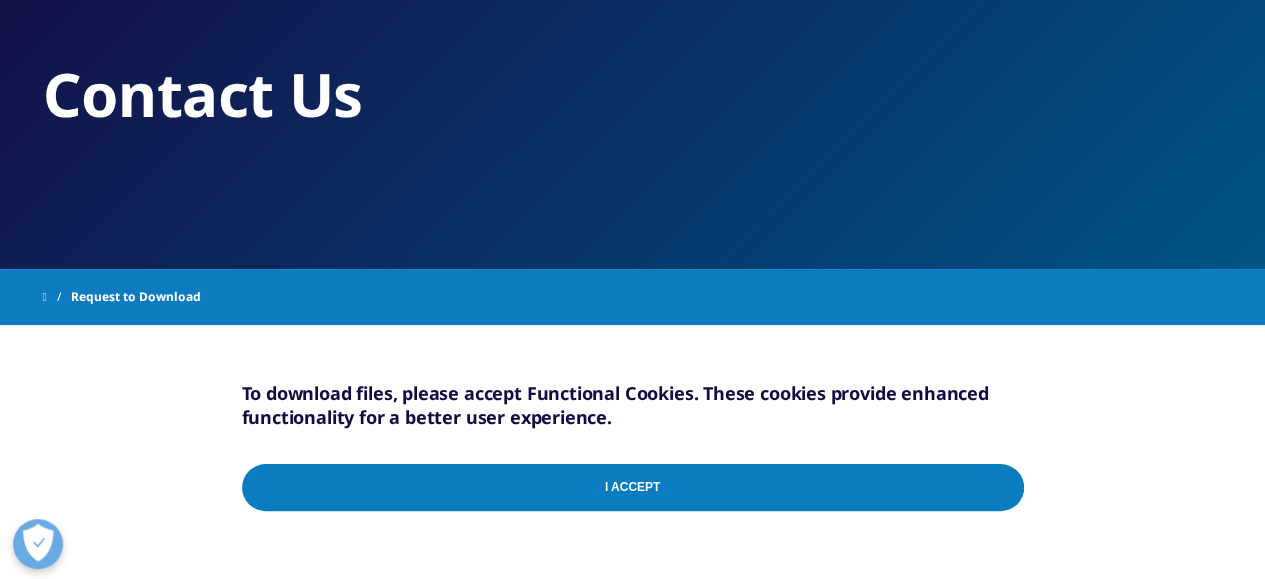 scroll, scrollTop: 200, scrollLeft: 0, axis: vertical 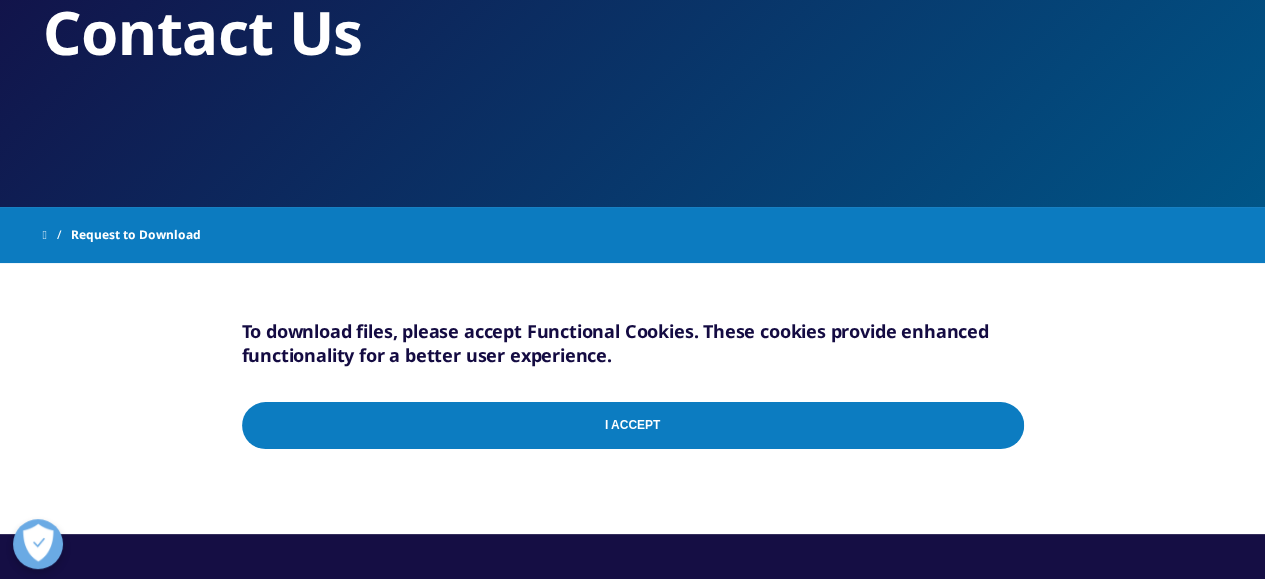 click on "I Accept" at bounding box center [633, 425] 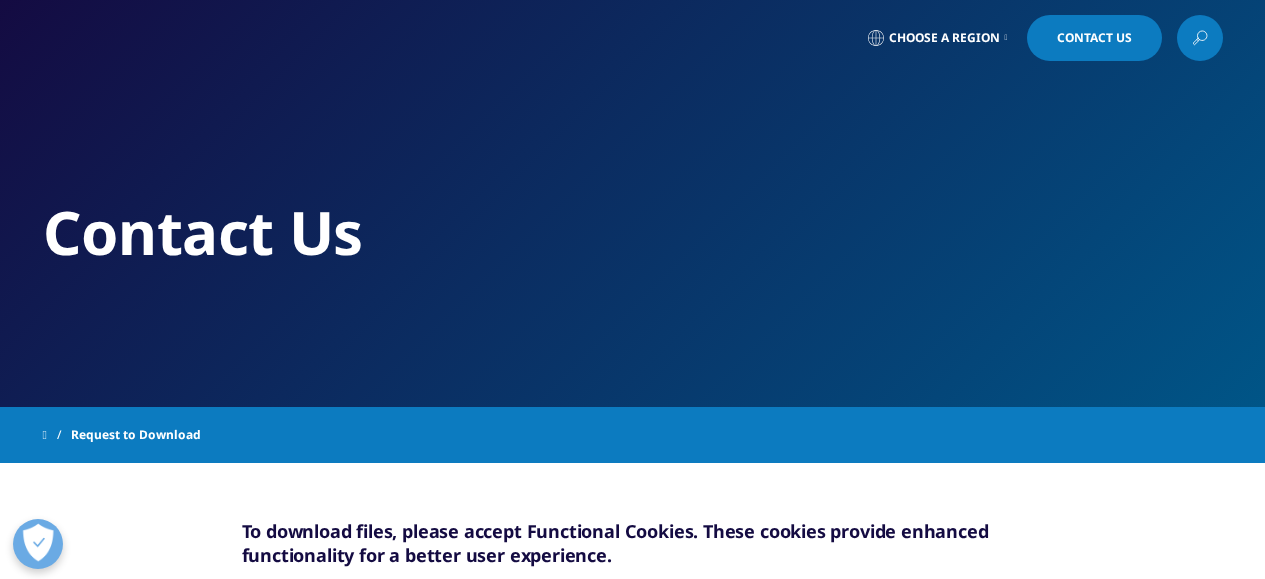 scroll, scrollTop: 203, scrollLeft: 0, axis: vertical 